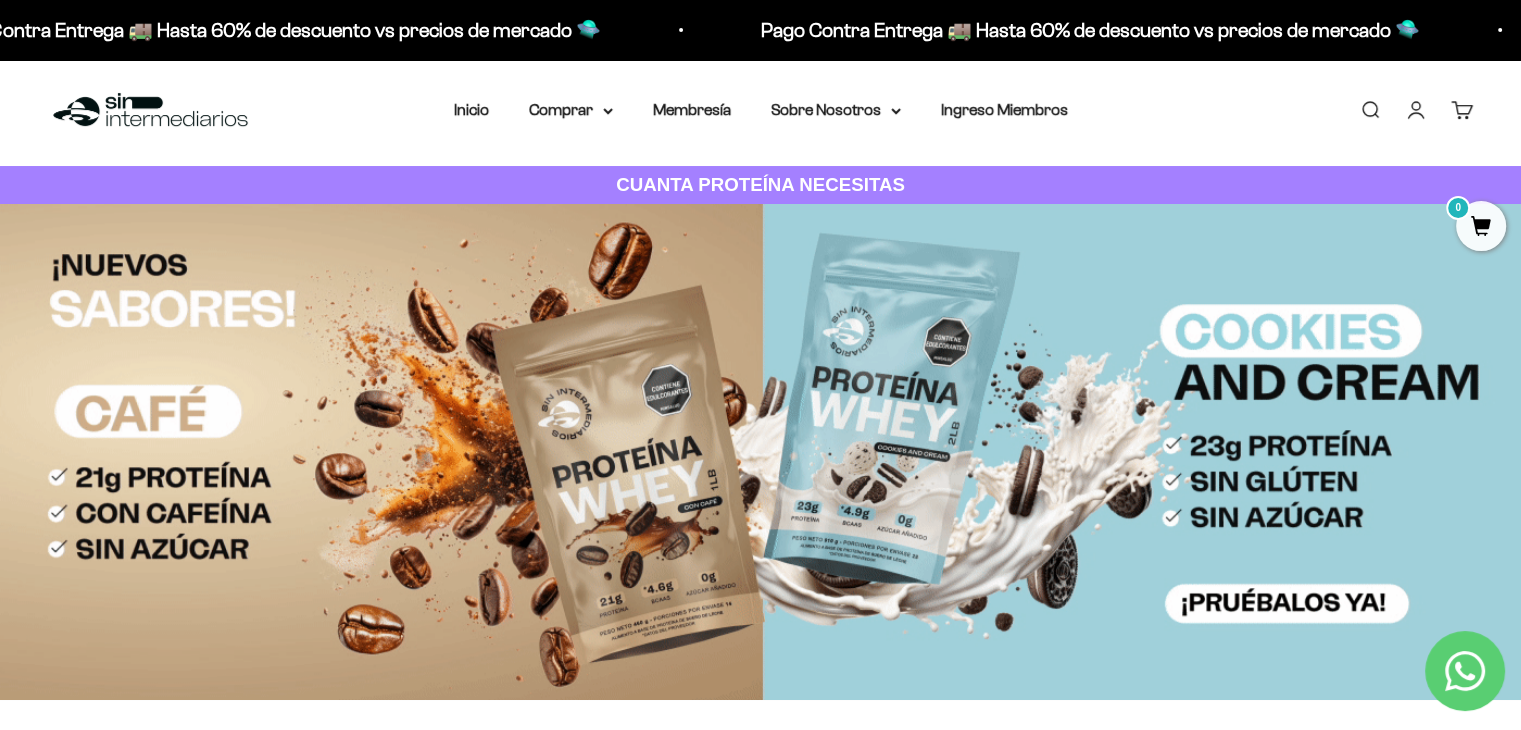 scroll, scrollTop: 0, scrollLeft: 0, axis: both 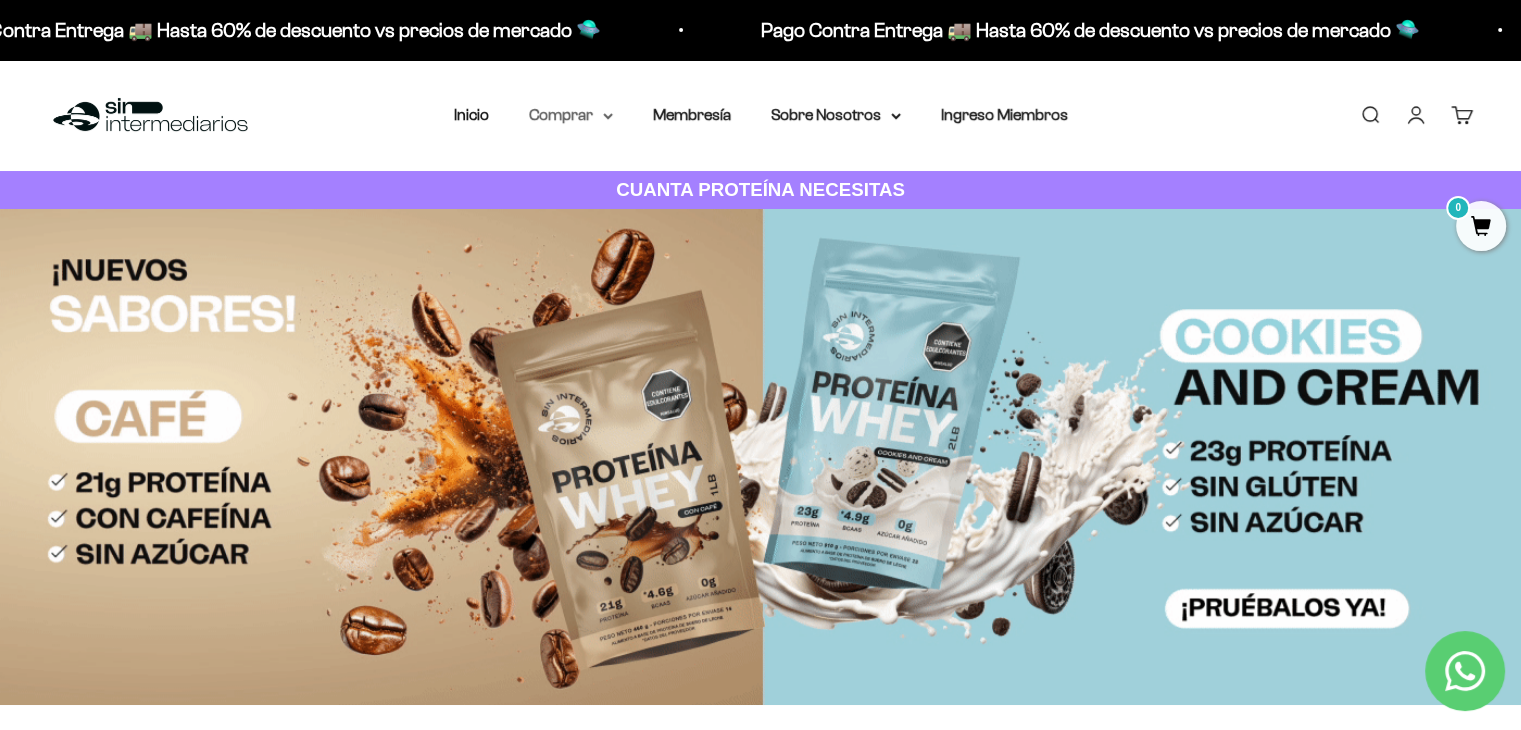 click 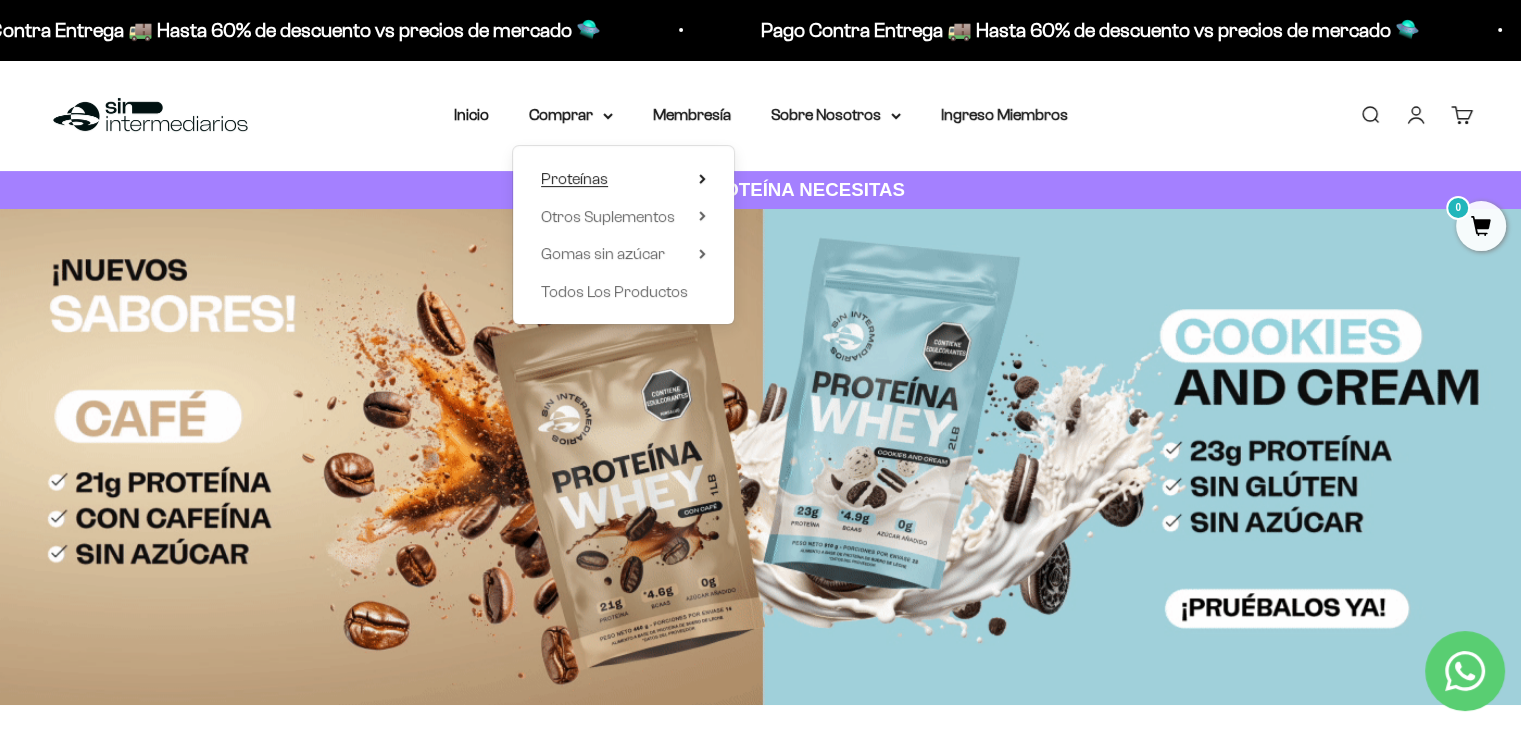 click on "Proteínas" at bounding box center [574, 178] 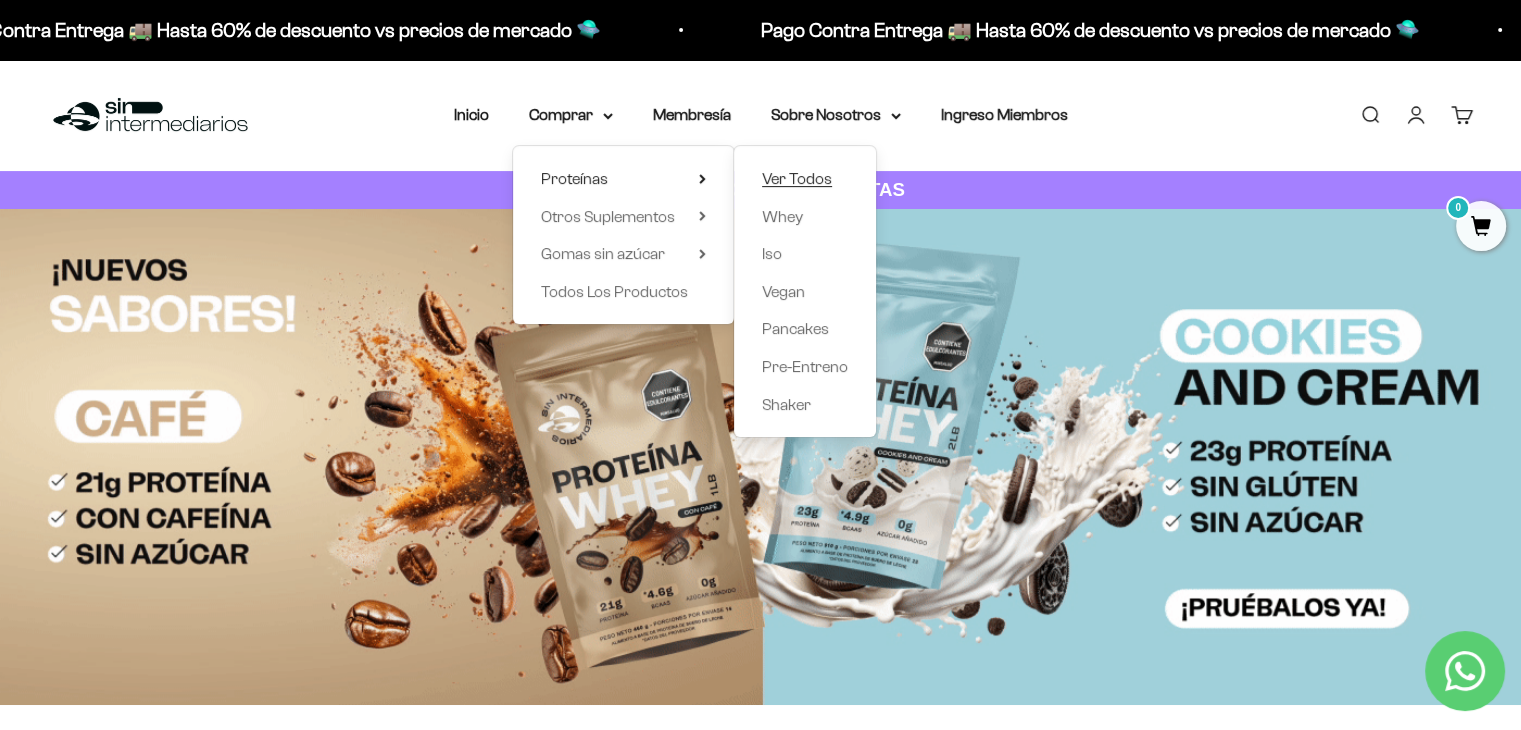 click on "Ver Todos" at bounding box center [797, 178] 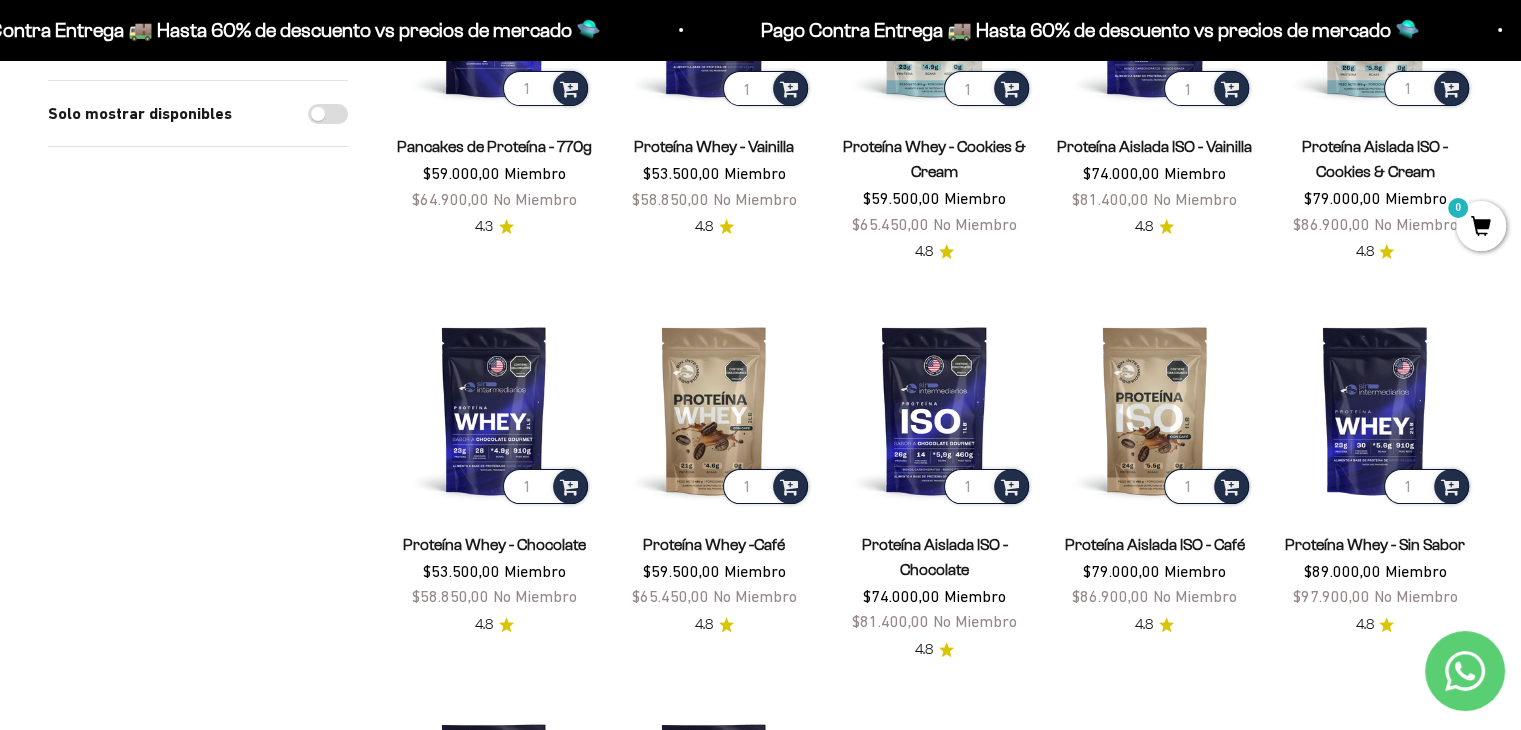 scroll, scrollTop: 400, scrollLeft: 0, axis: vertical 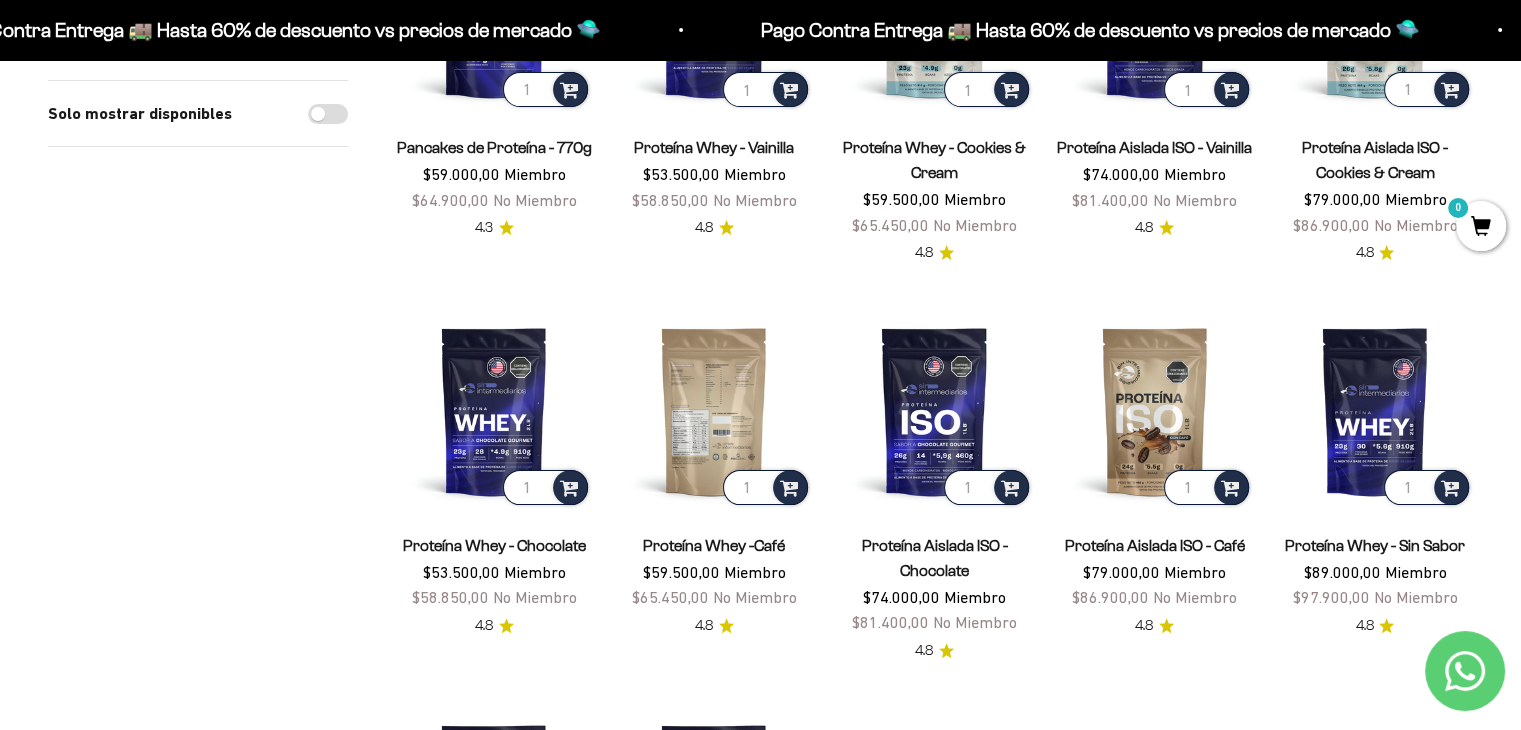 click at bounding box center (714, 411) 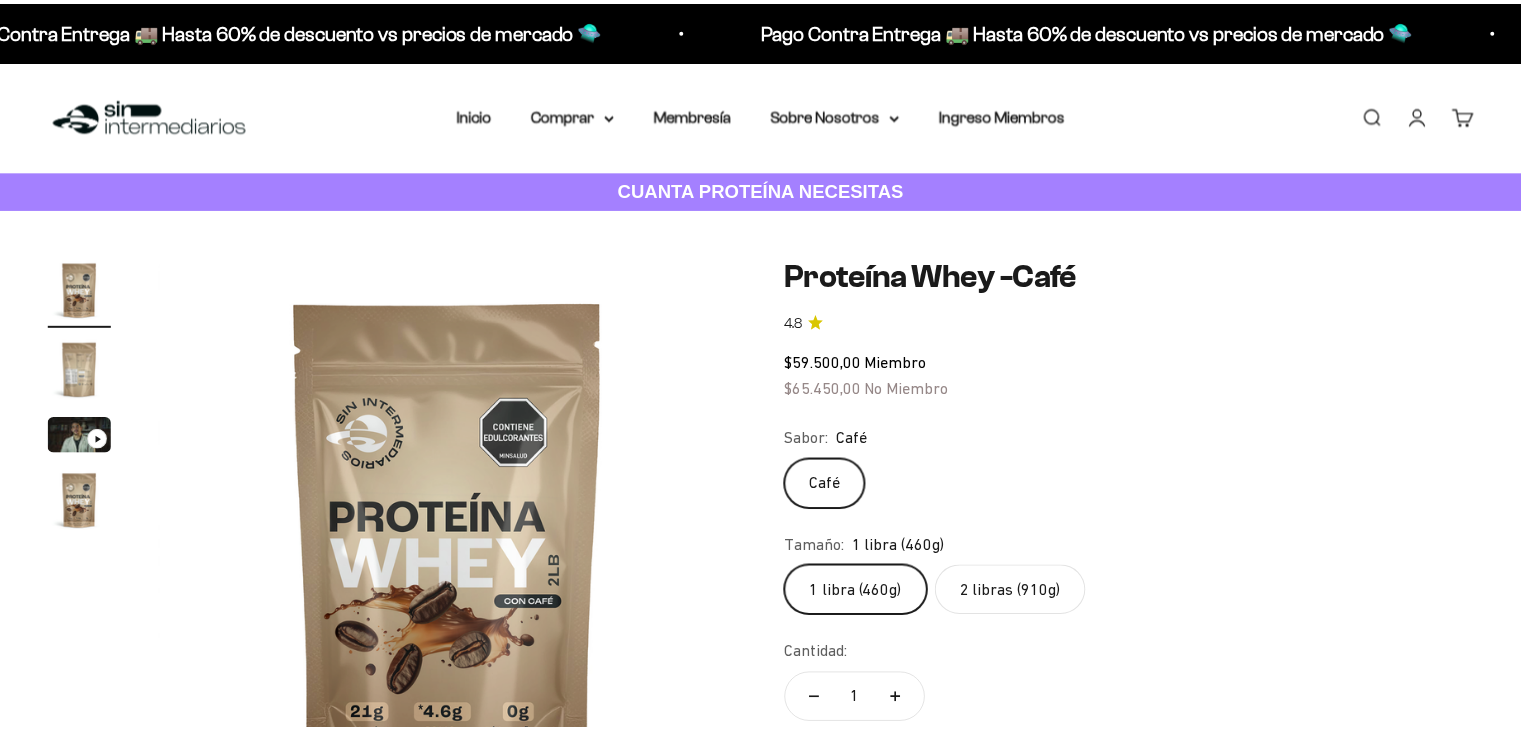 scroll, scrollTop: 0, scrollLeft: 0, axis: both 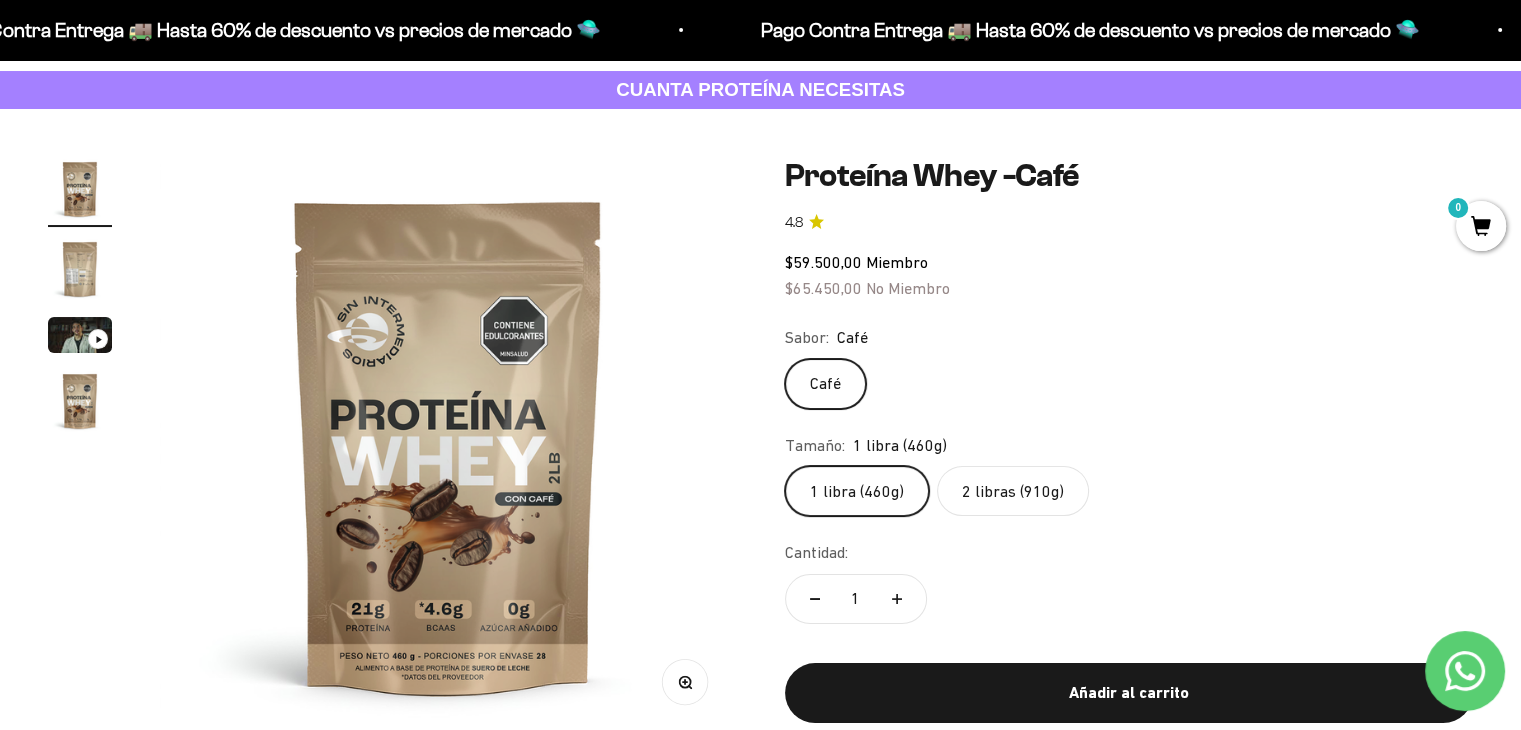 click at bounding box center (80, 269) 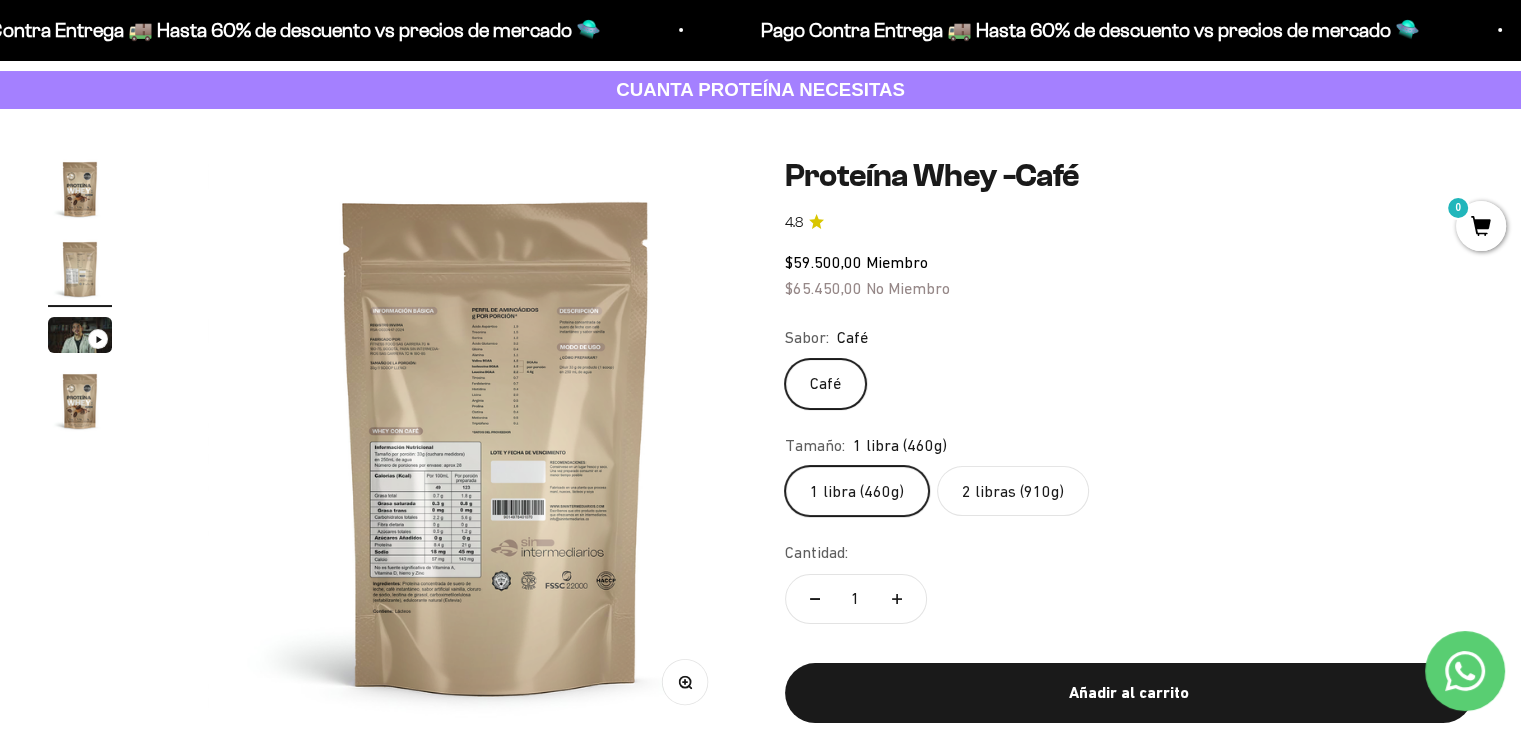 scroll, scrollTop: 0, scrollLeft: 600, axis: horizontal 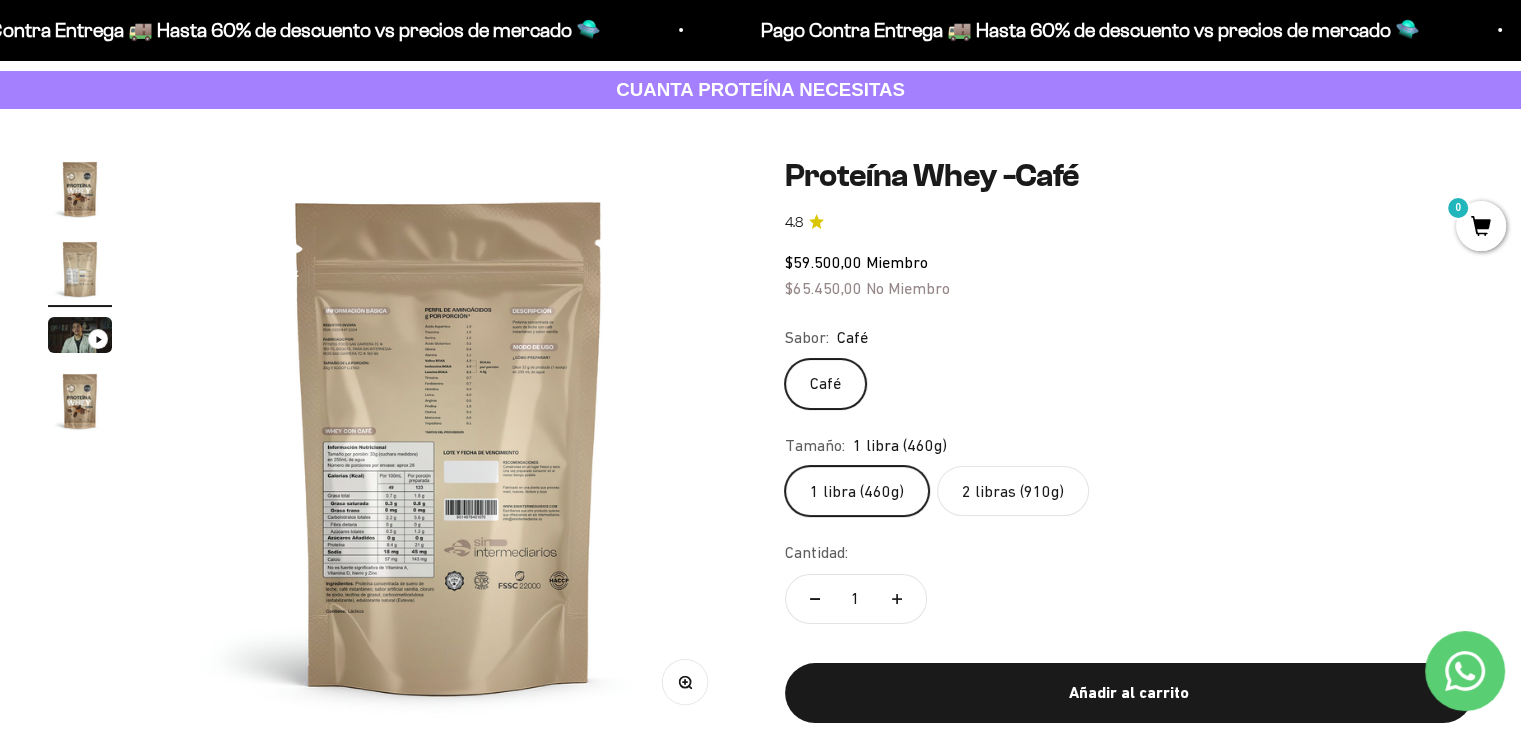 click at bounding box center (80, 335) 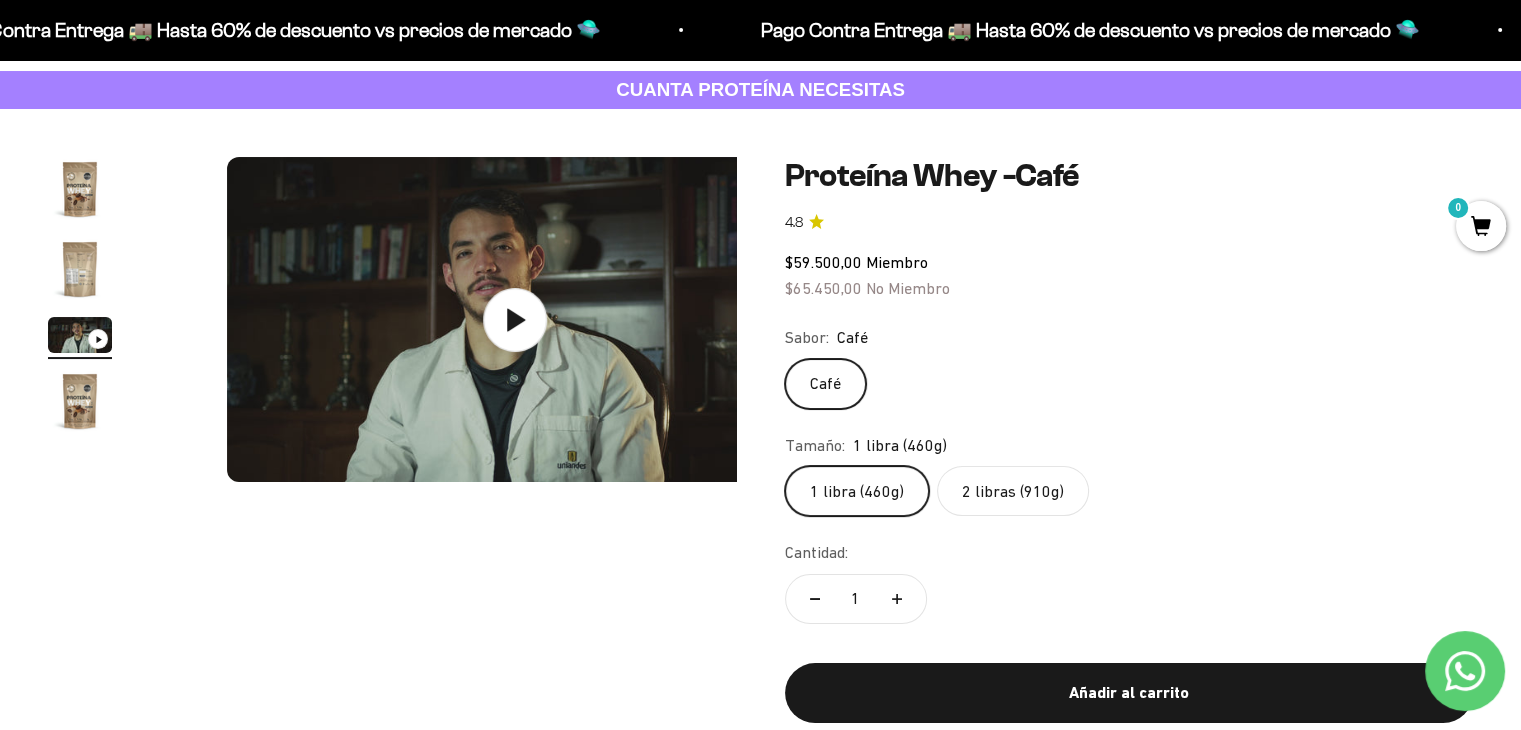 scroll, scrollTop: 0, scrollLeft: 1200, axis: horizontal 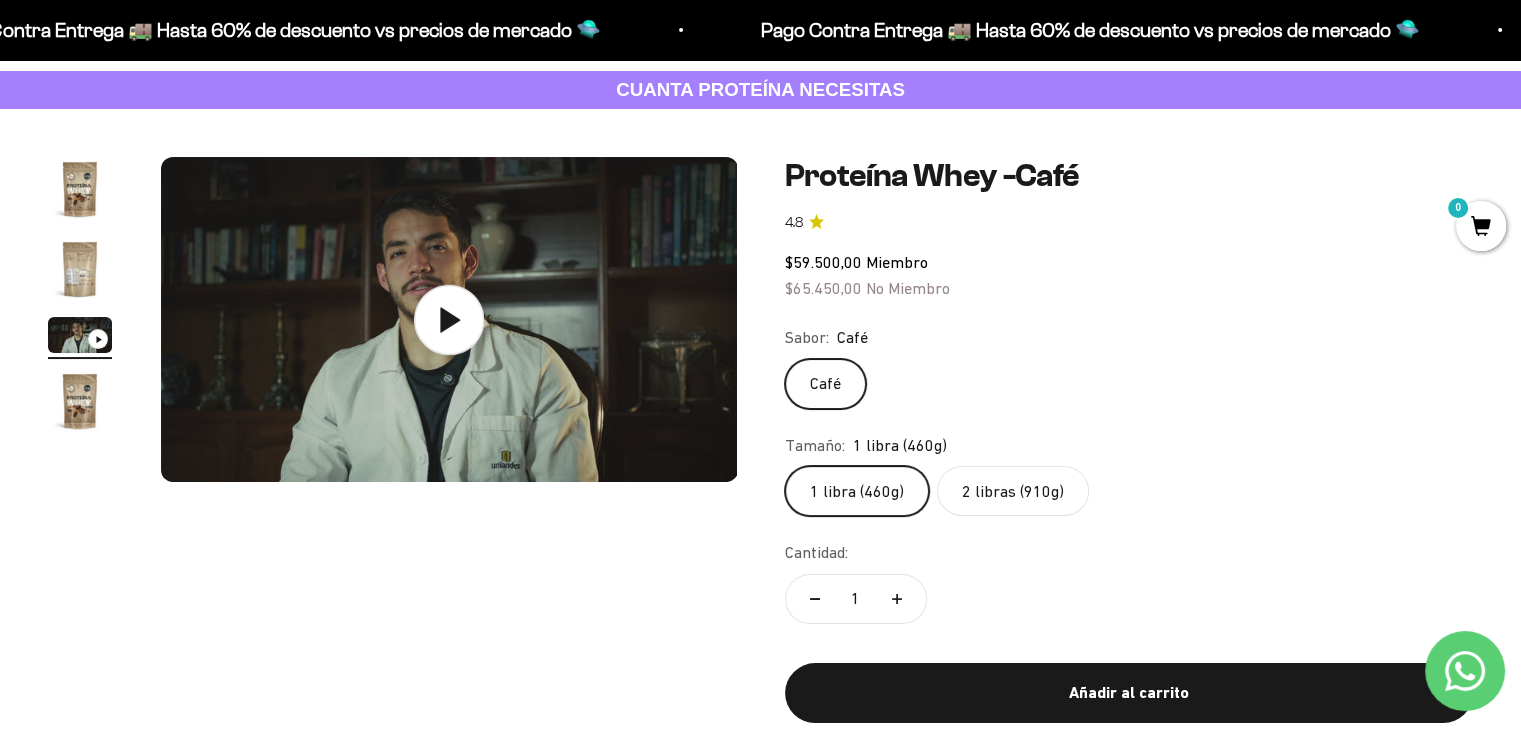click 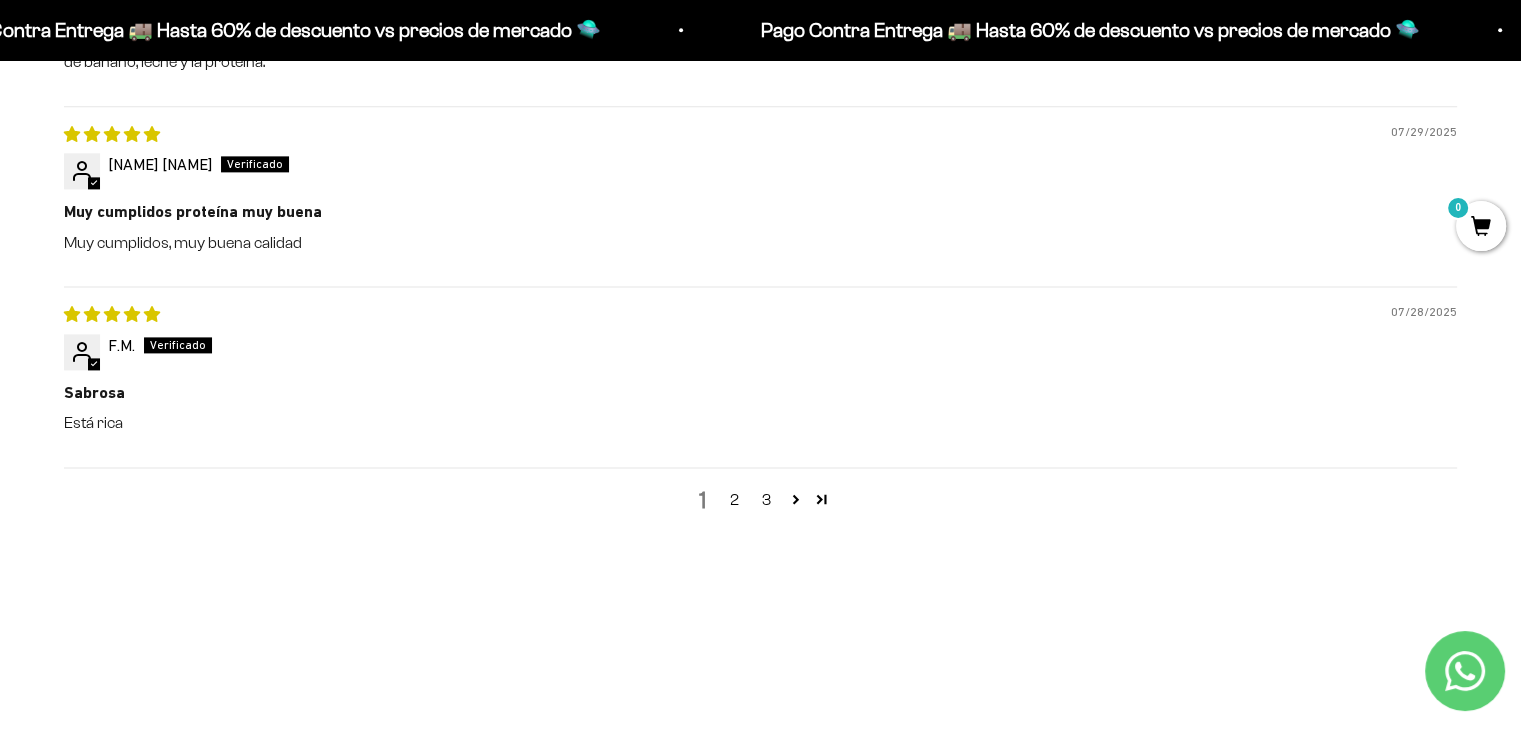 scroll, scrollTop: 2700, scrollLeft: 0, axis: vertical 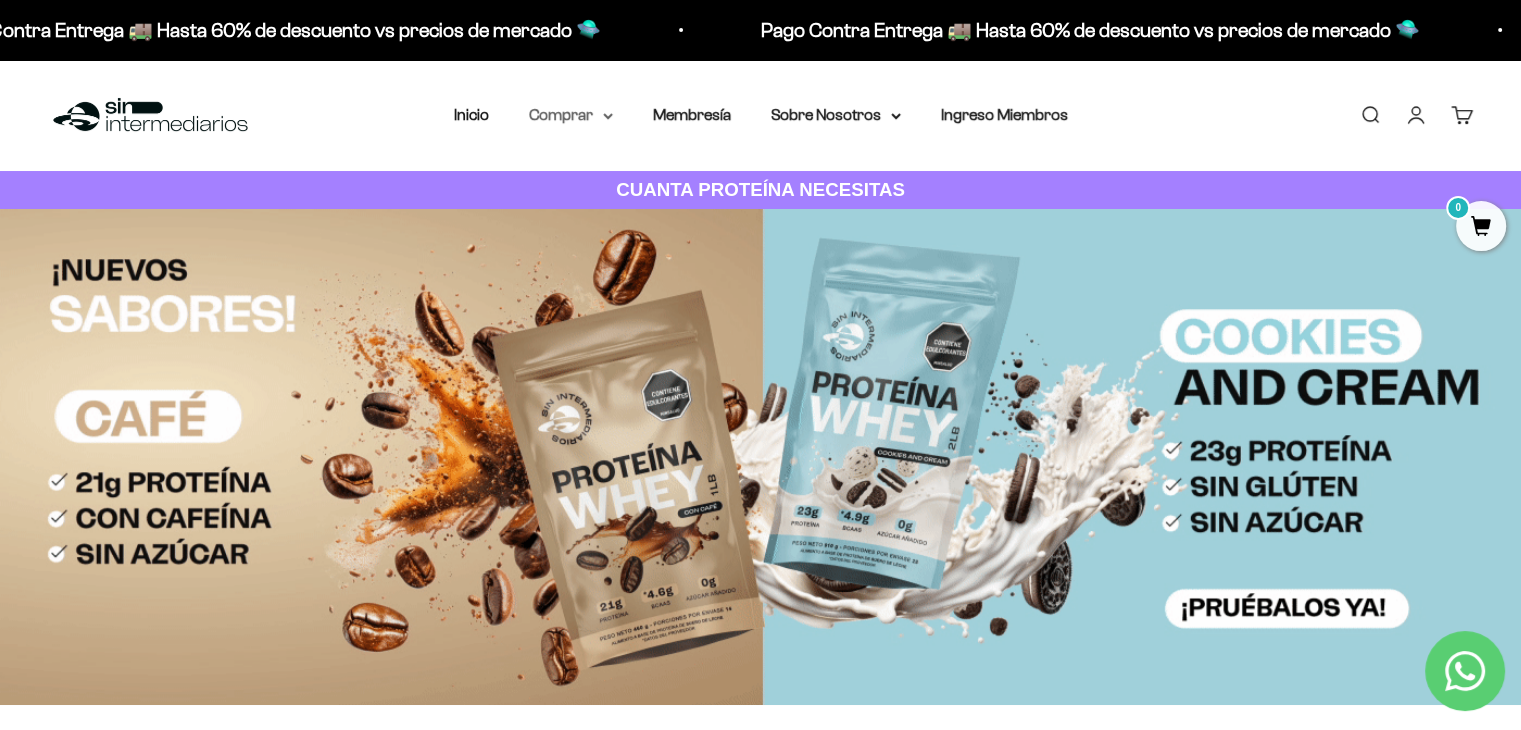 click 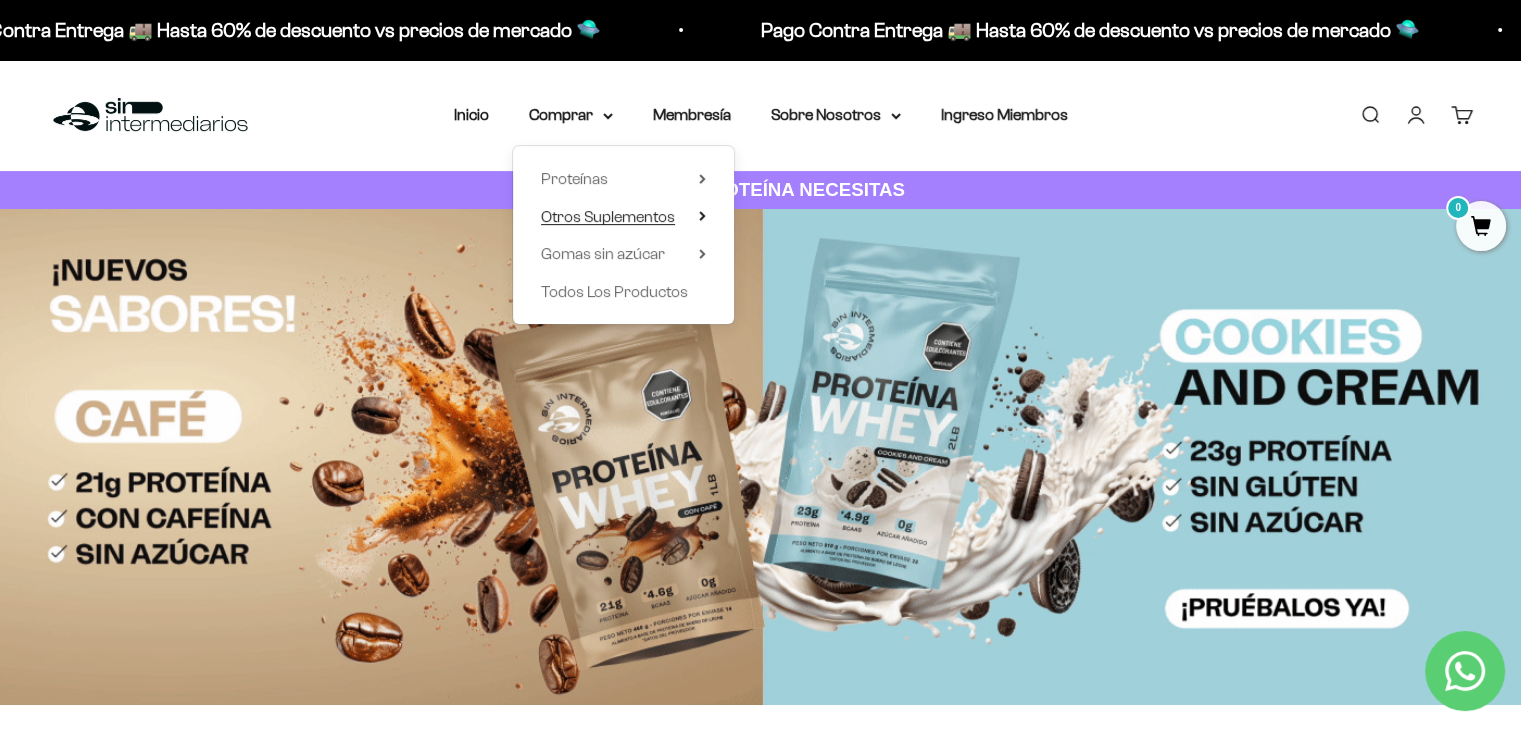 click 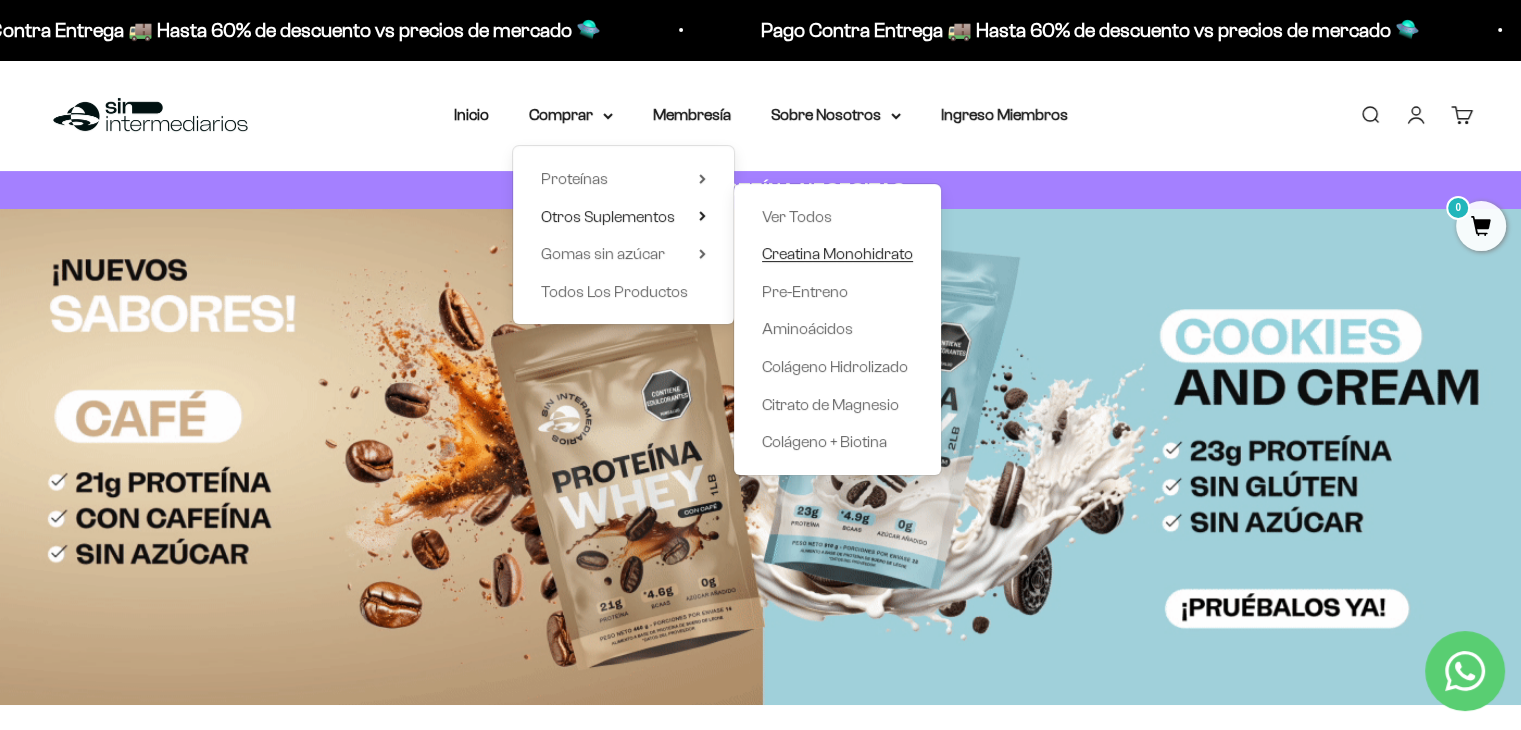 click on "Creatina Monohidrato" at bounding box center [837, 253] 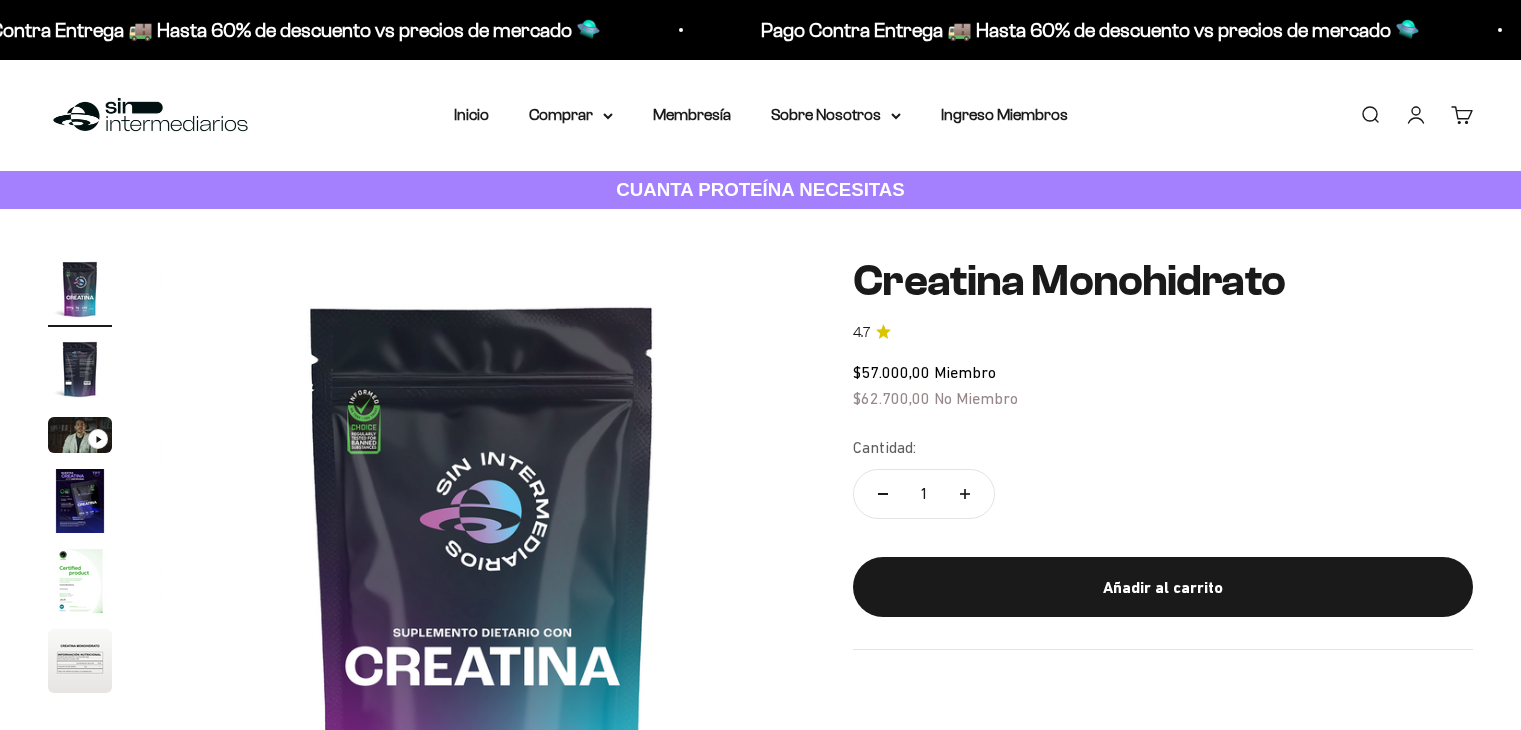scroll, scrollTop: 0, scrollLeft: 0, axis: both 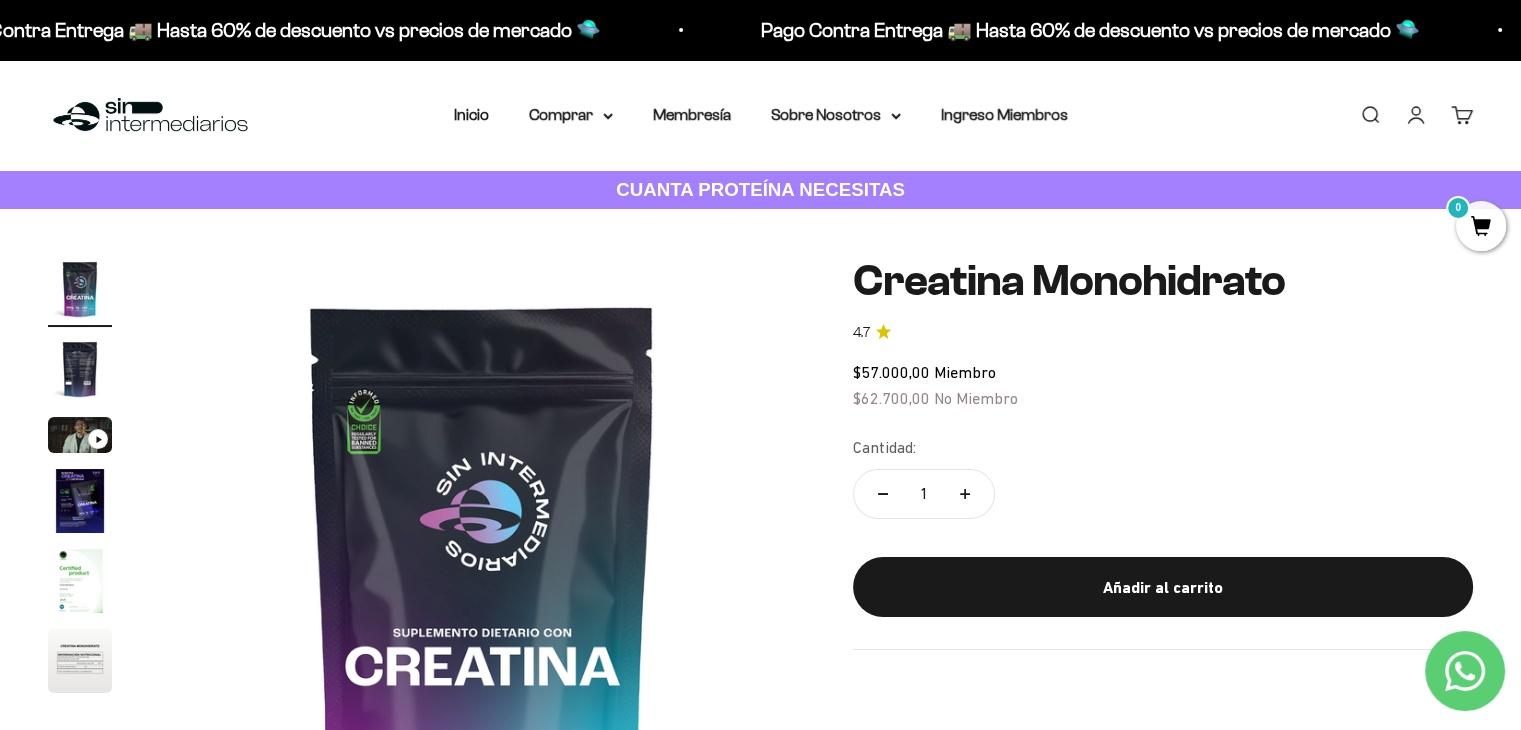 click at bounding box center [80, 435] 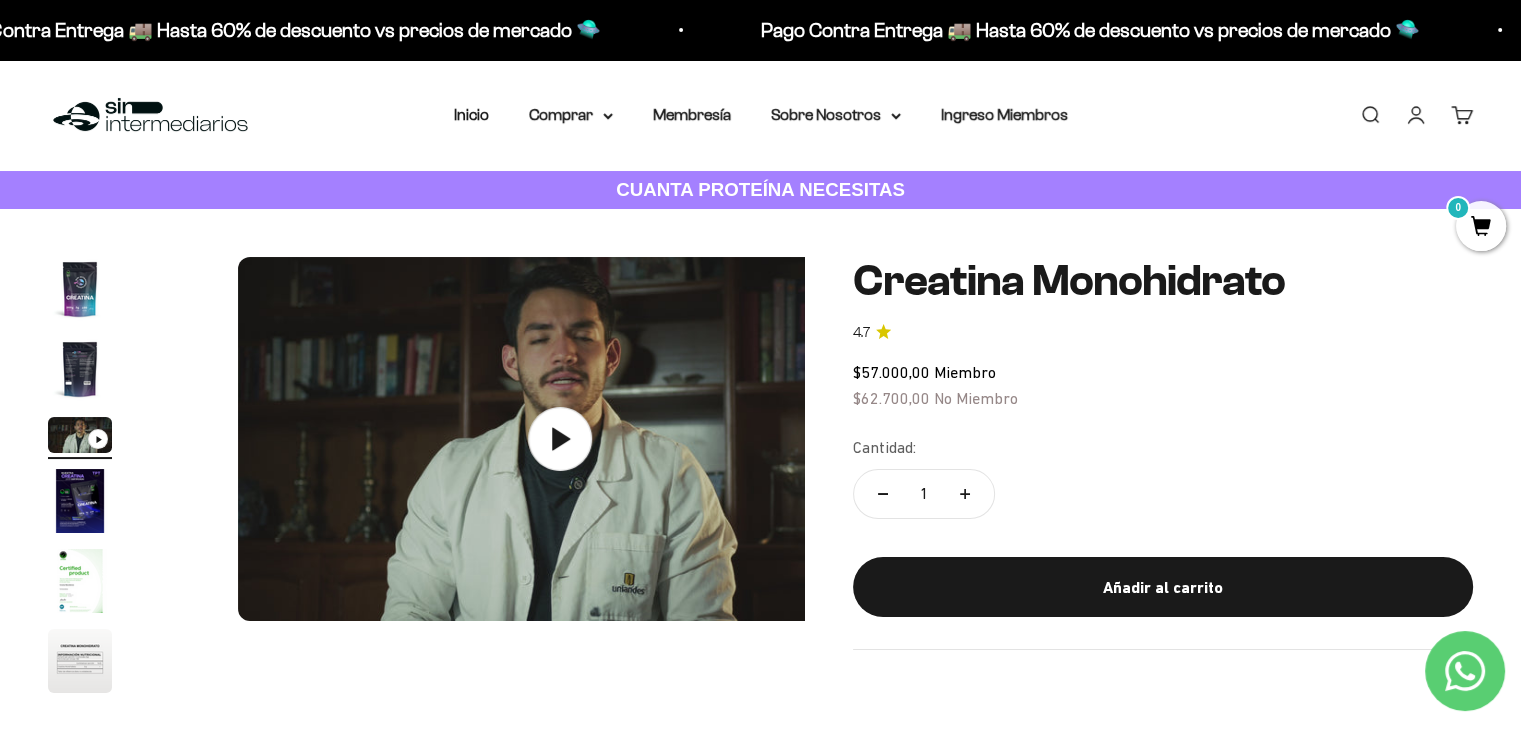 scroll, scrollTop: 0, scrollLeft: 1338, axis: horizontal 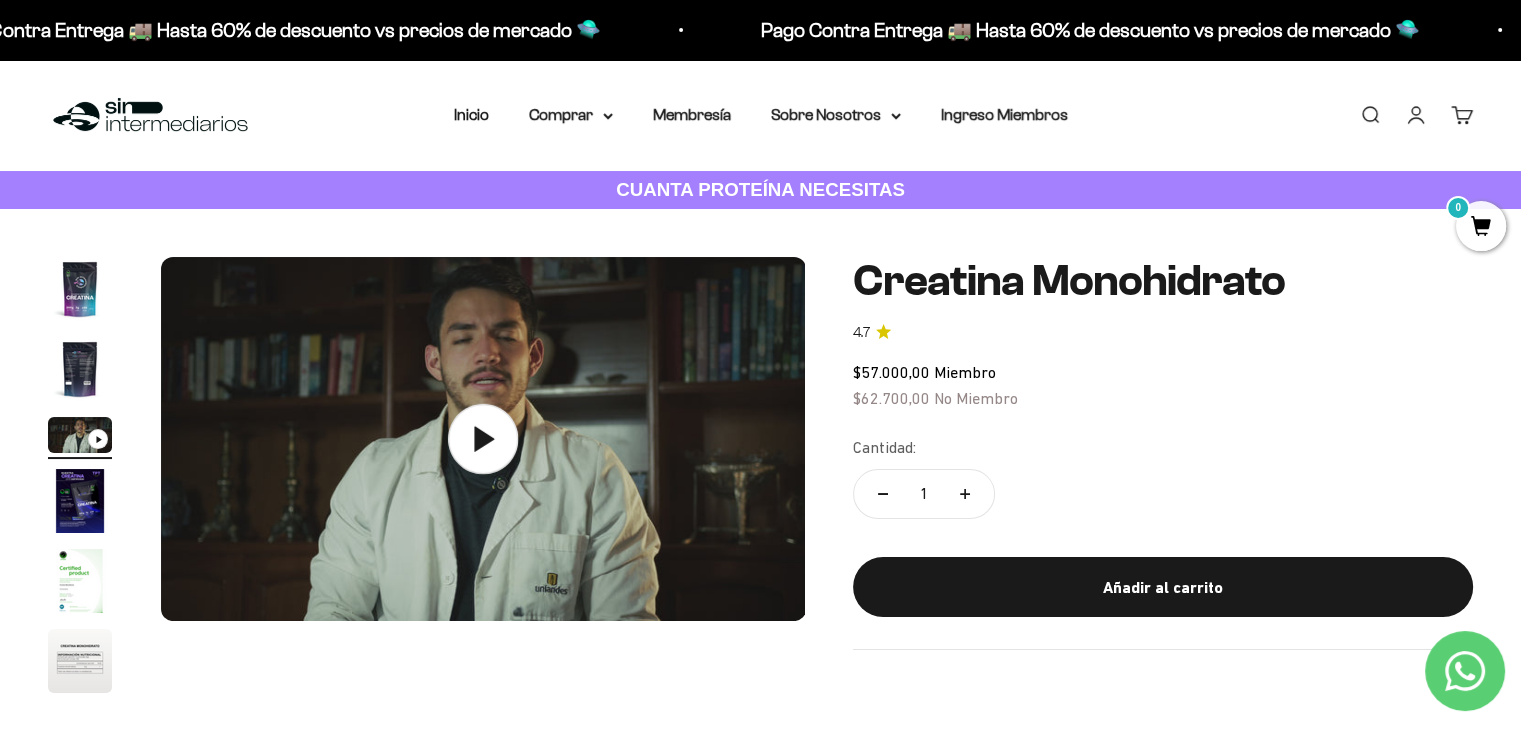click 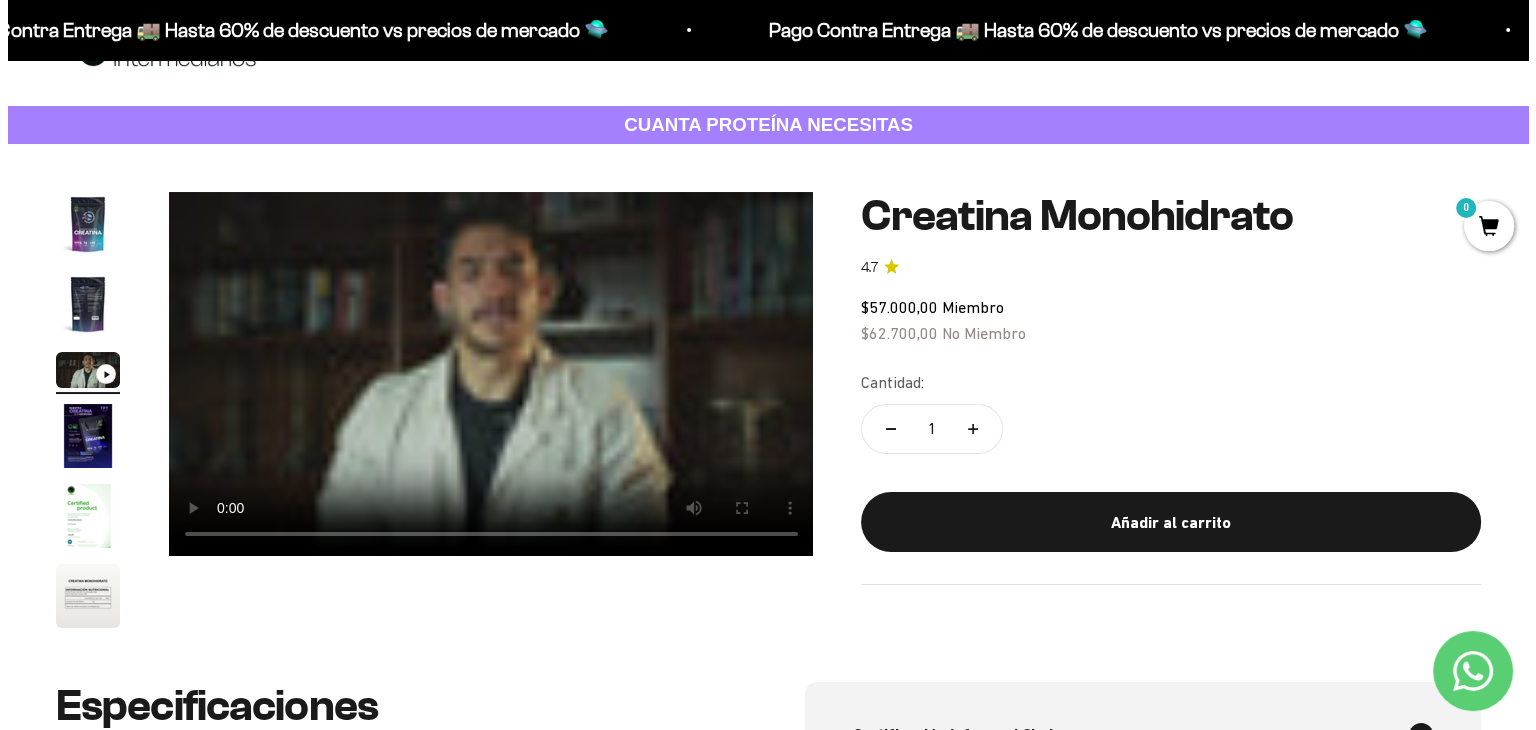 scroll, scrollTop: 100, scrollLeft: 0, axis: vertical 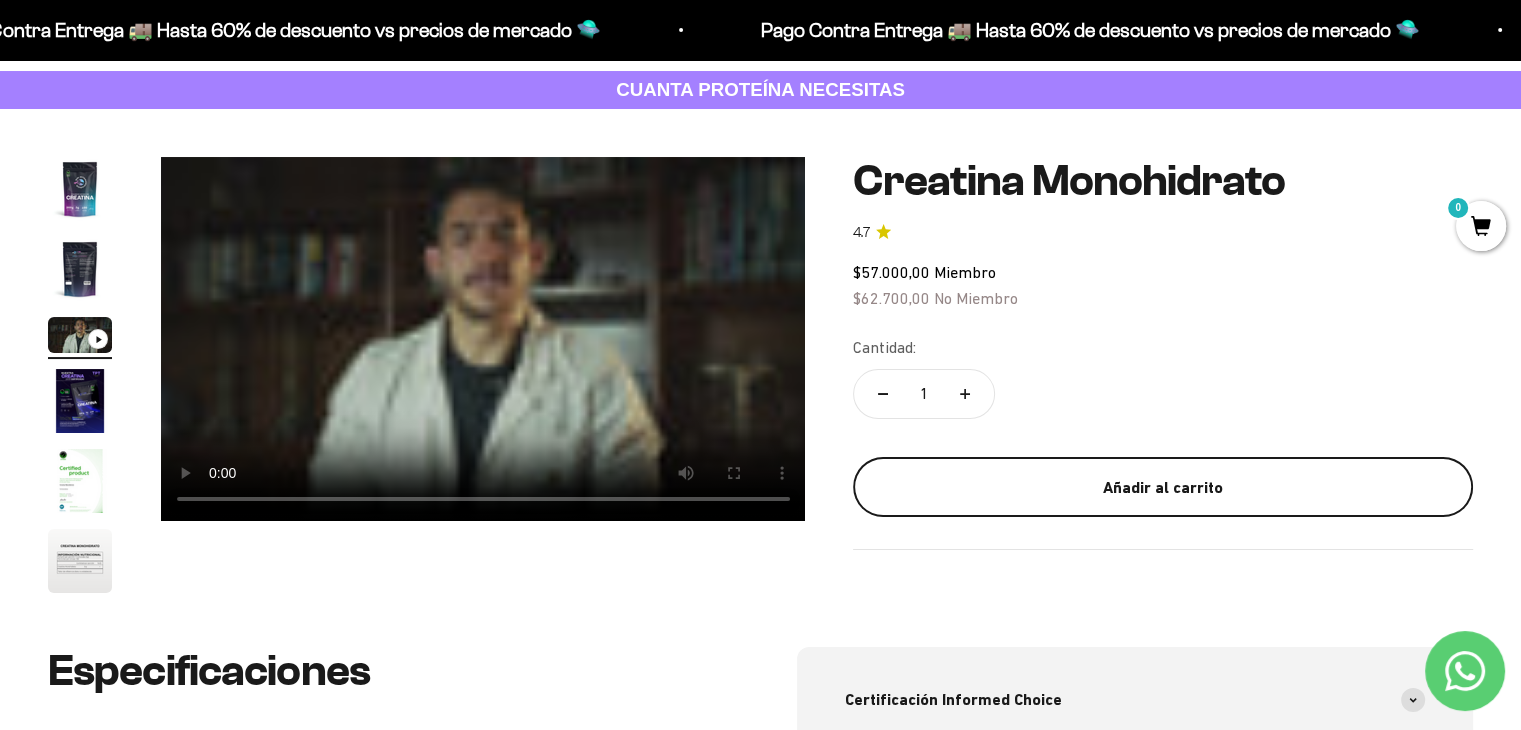 click on "Añadir al carrito" at bounding box center [1163, 487] 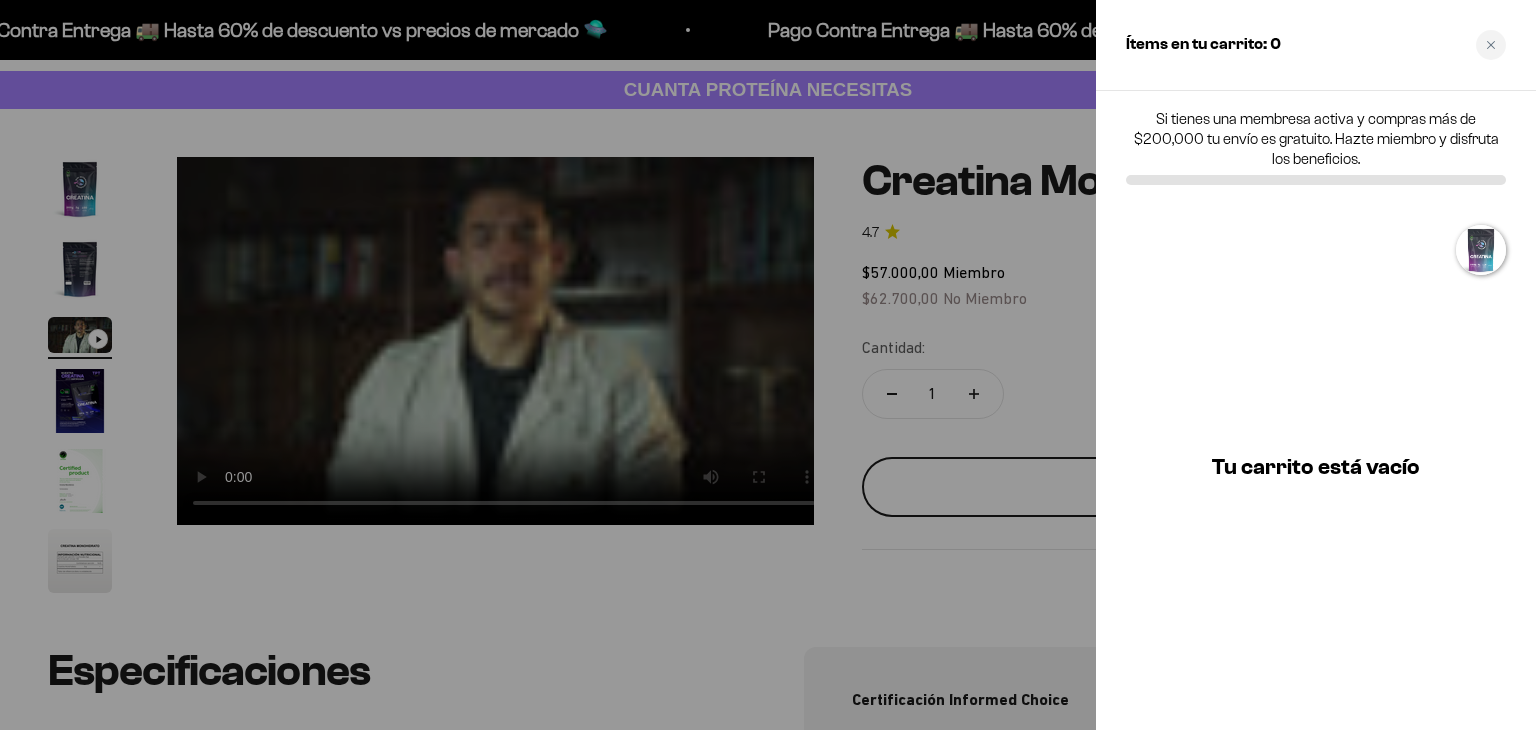 scroll, scrollTop: 0, scrollLeft: 1355, axis: horizontal 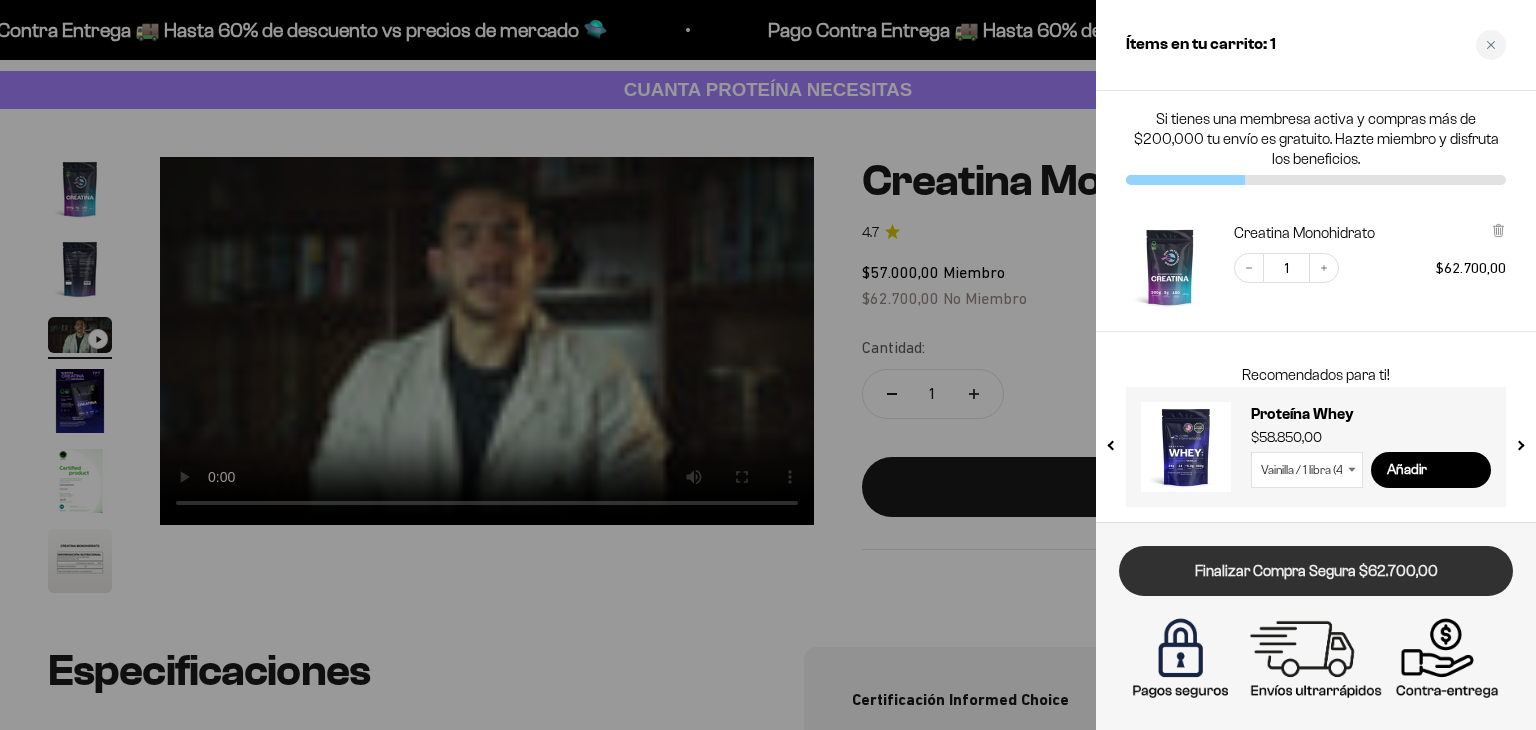 click on "Finalizar Compra Segura $62.700,00" at bounding box center [1316, 571] 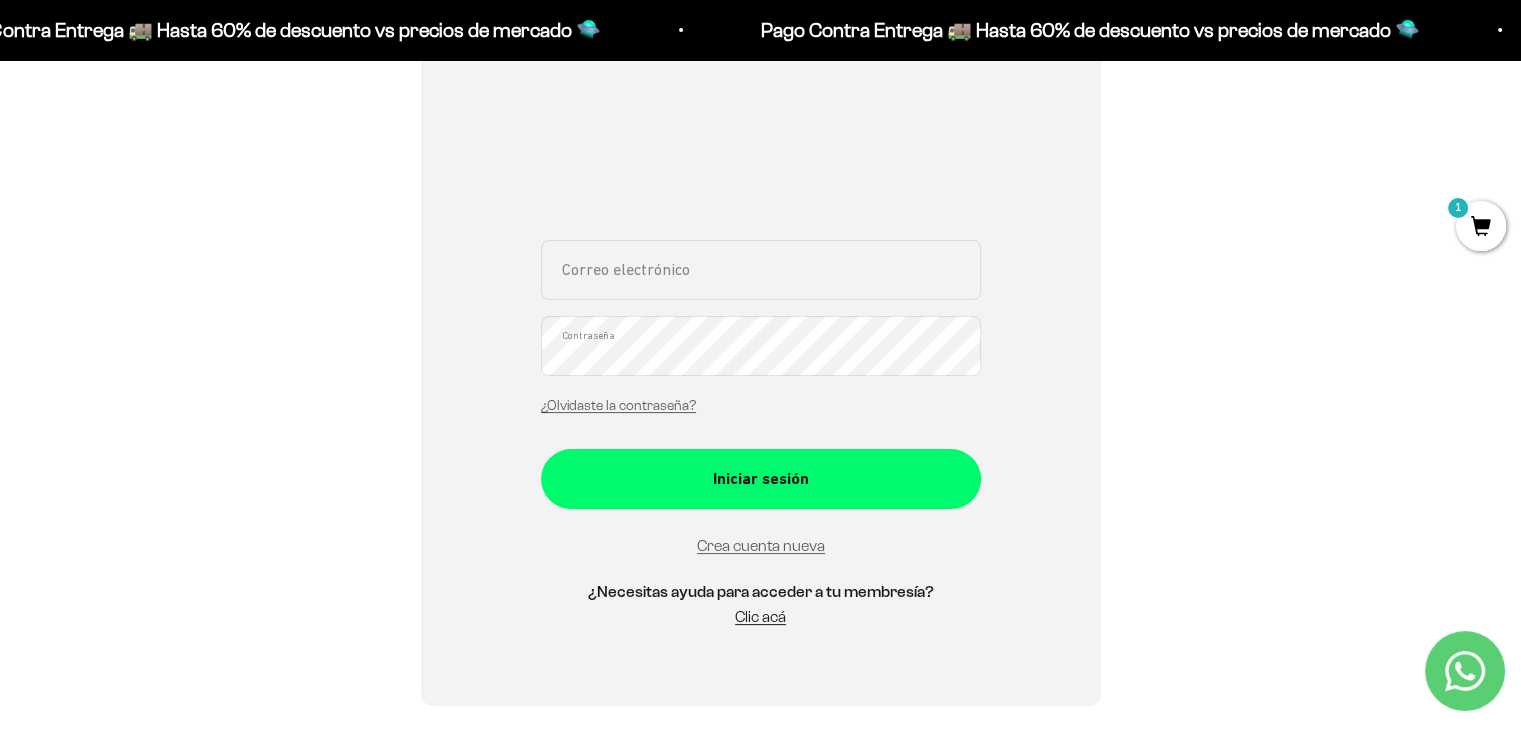scroll, scrollTop: 400, scrollLeft: 0, axis: vertical 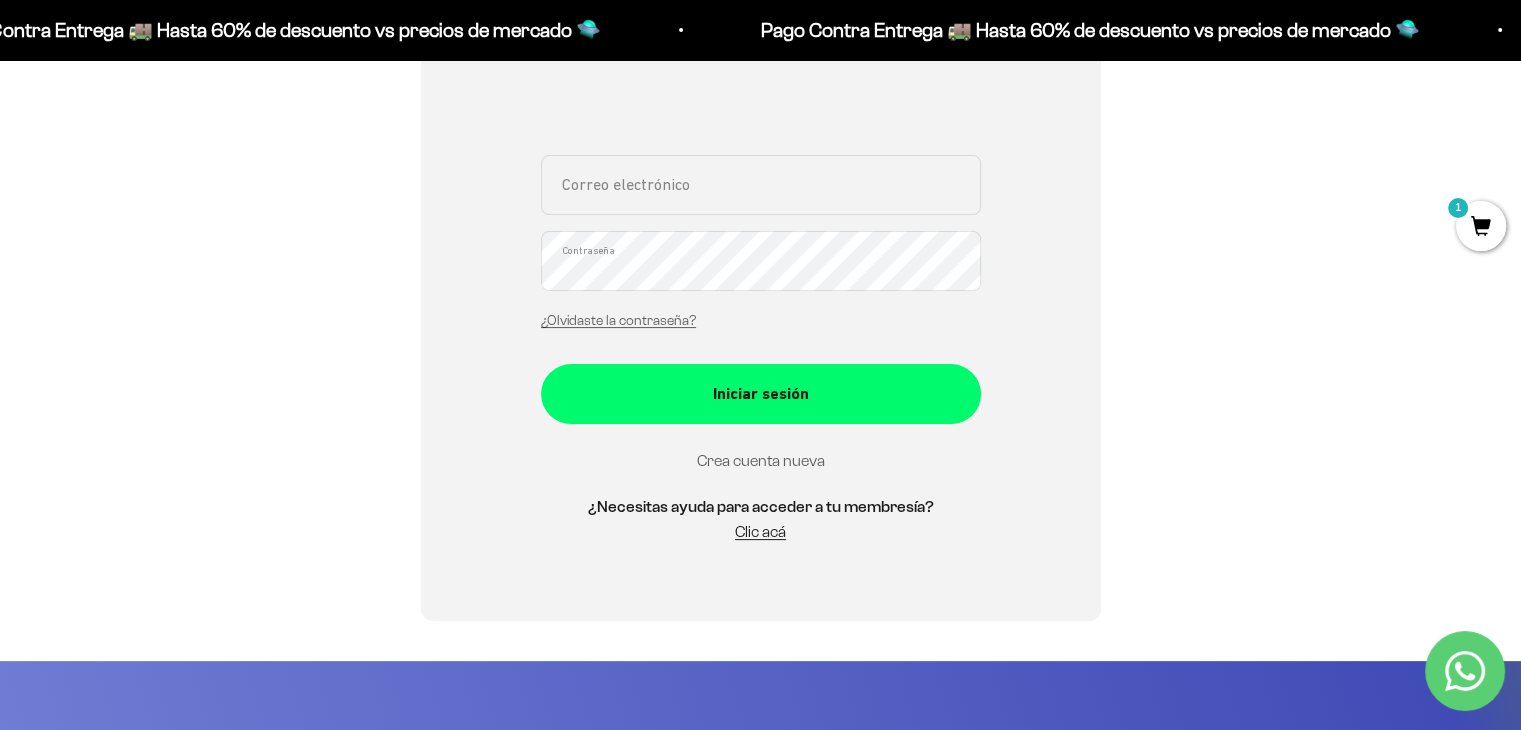 click on "Crea cuenta nueva" at bounding box center [761, 460] 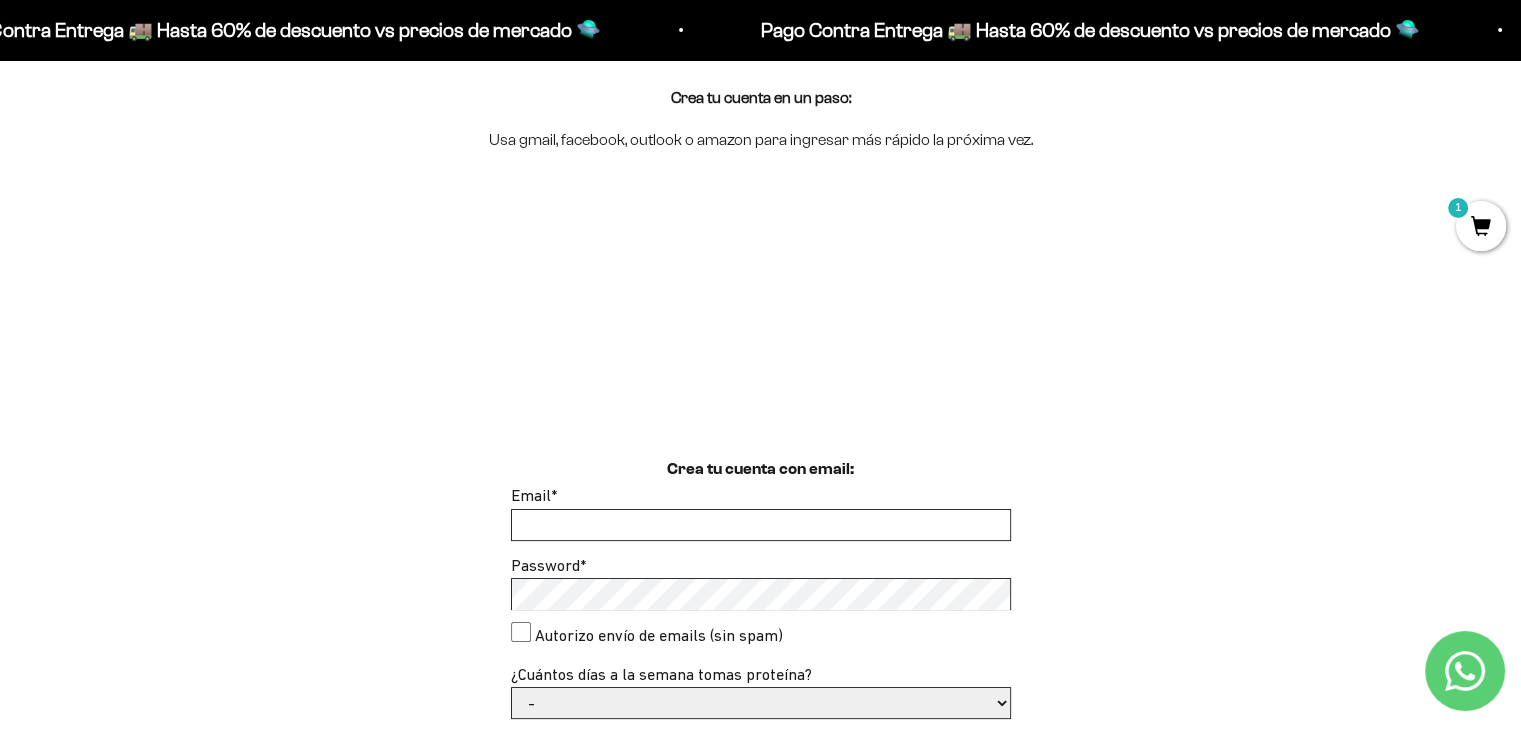 scroll, scrollTop: 400, scrollLeft: 0, axis: vertical 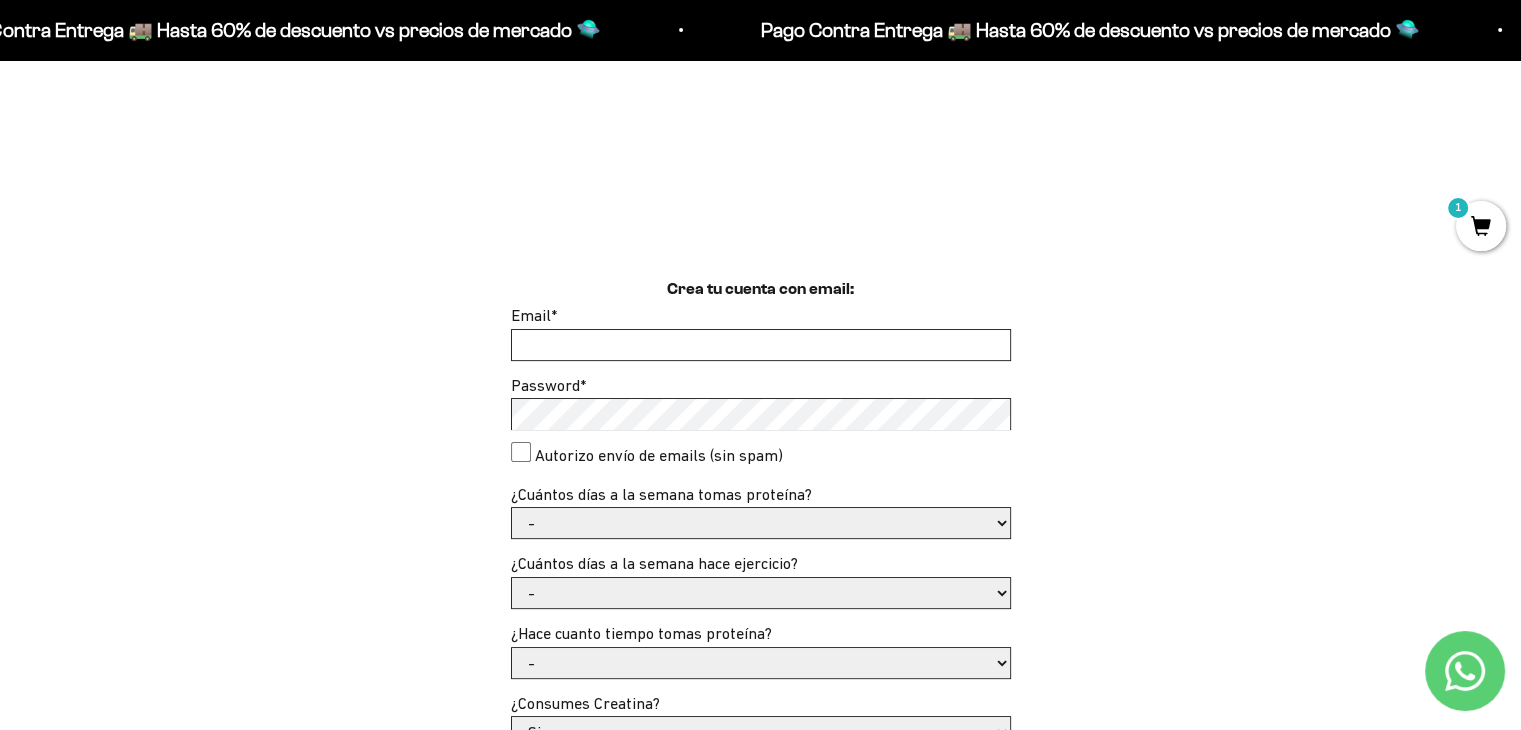click on "Email
*" at bounding box center [761, 345] 